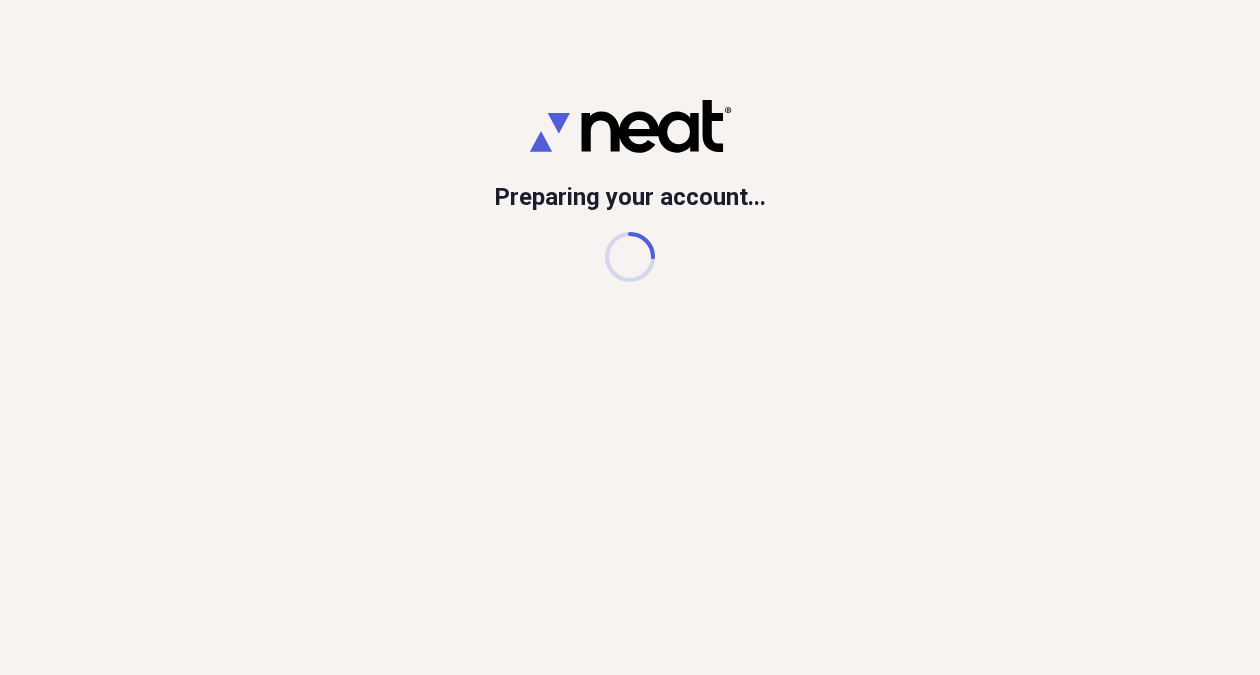 scroll, scrollTop: 0, scrollLeft: 0, axis: both 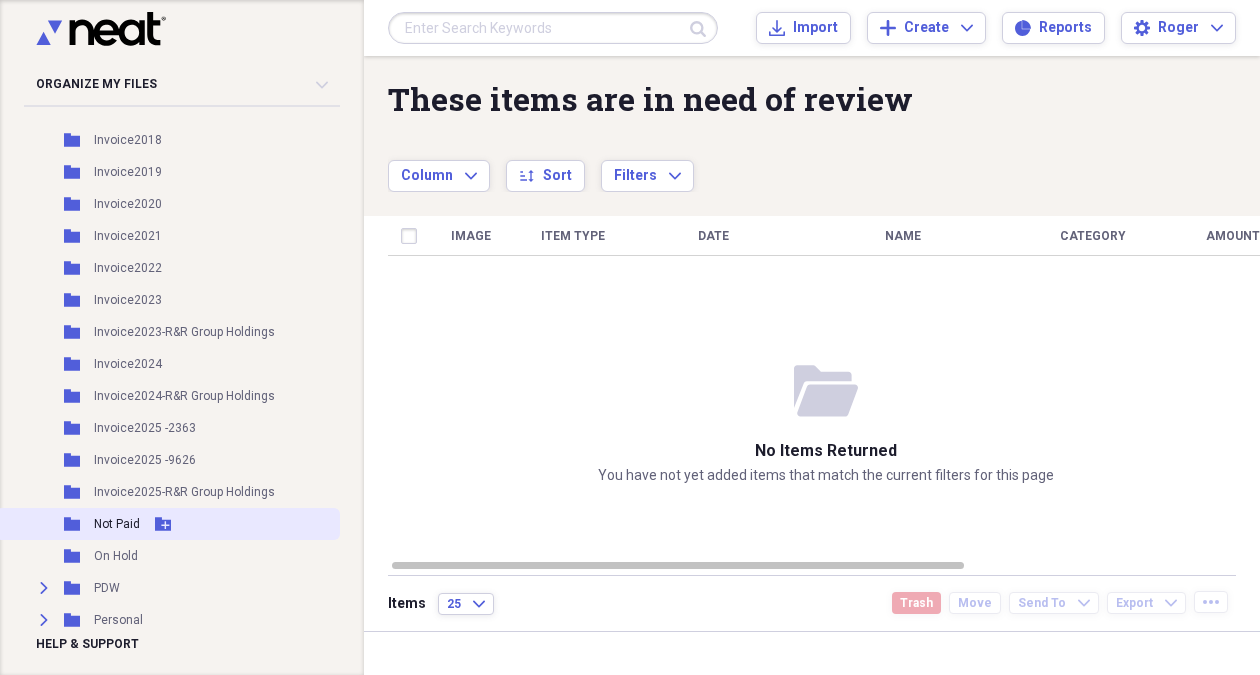 click on "Folder Not Paid Add Folder" at bounding box center (168, 524) 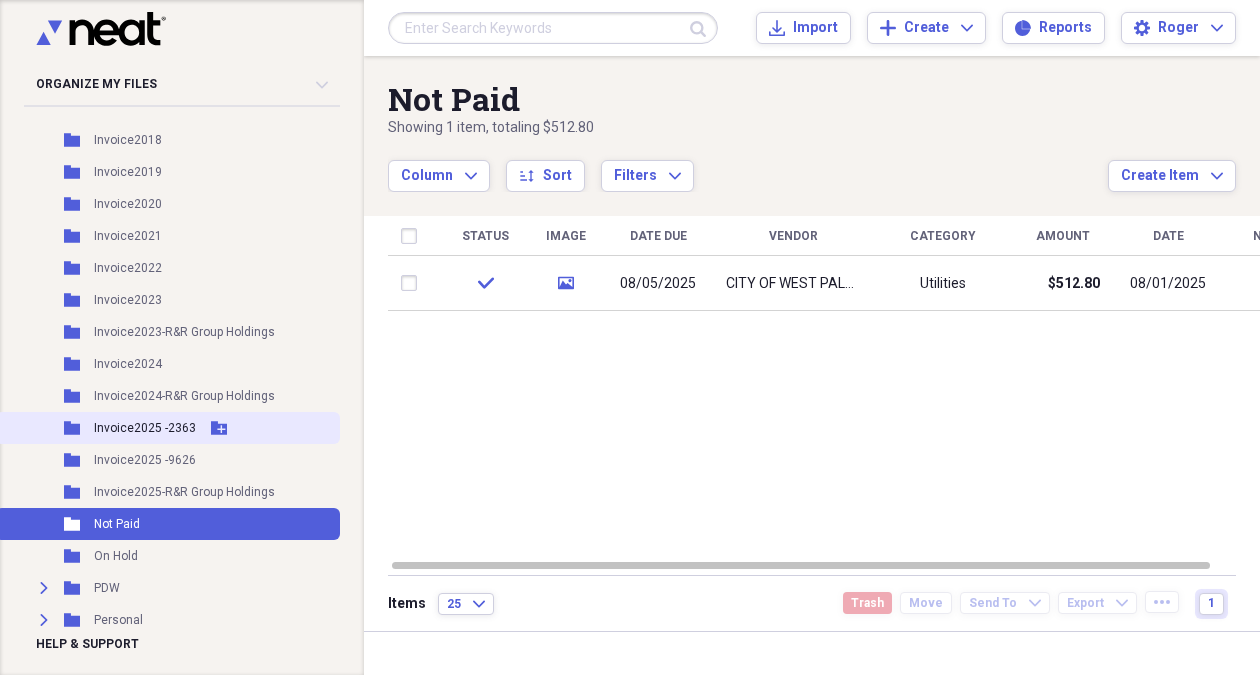click on "Invoice2025 -2363" at bounding box center [145, 428] 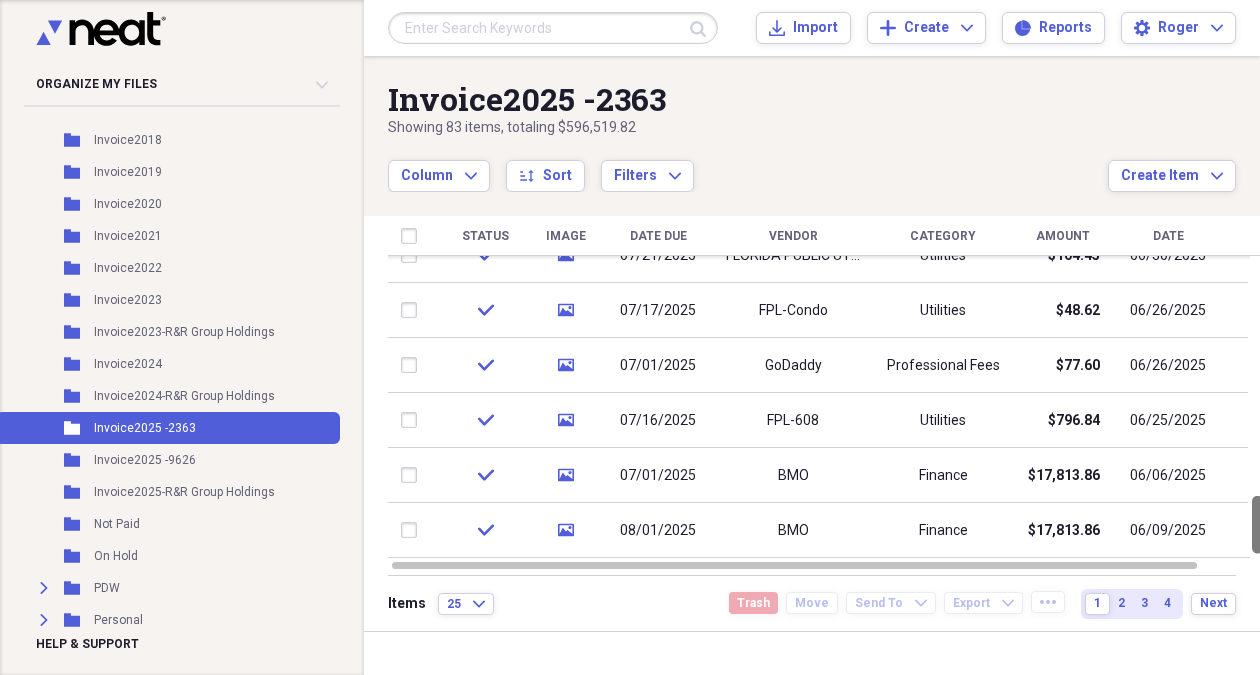 drag, startPoint x: 1254, startPoint y: 518, endPoint x: 1255, endPoint y: 554, distance: 36.013885 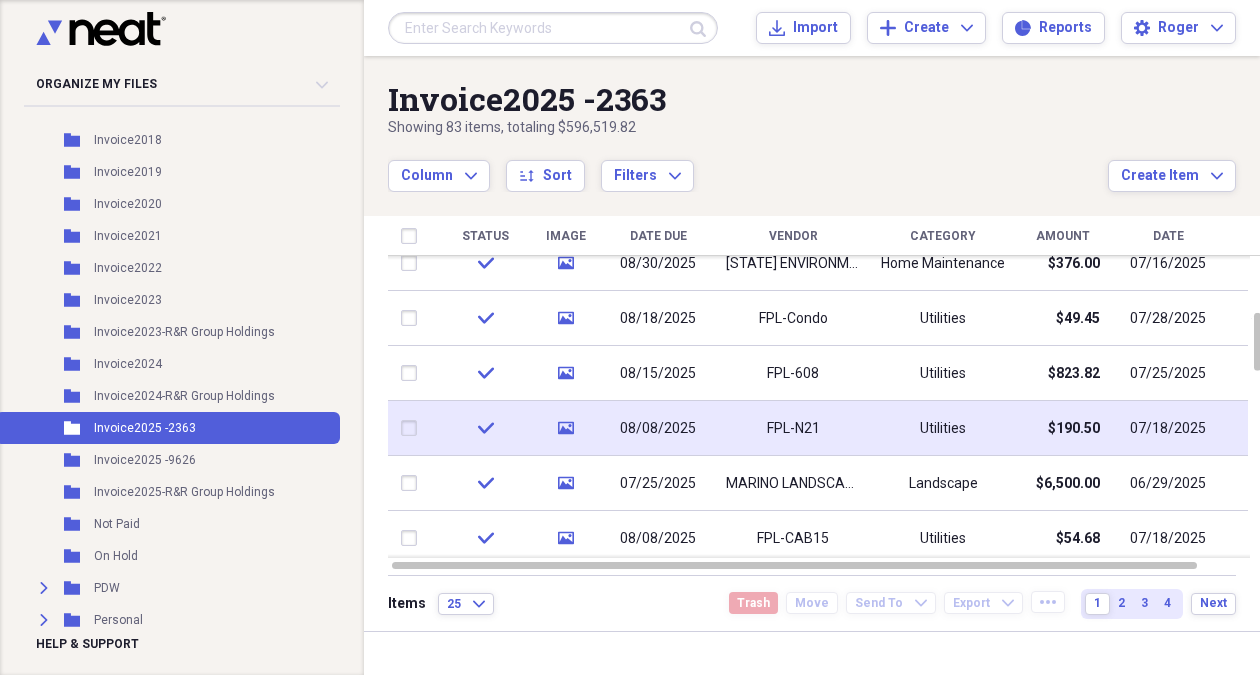 click on "FPL-N21" at bounding box center (793, 429) 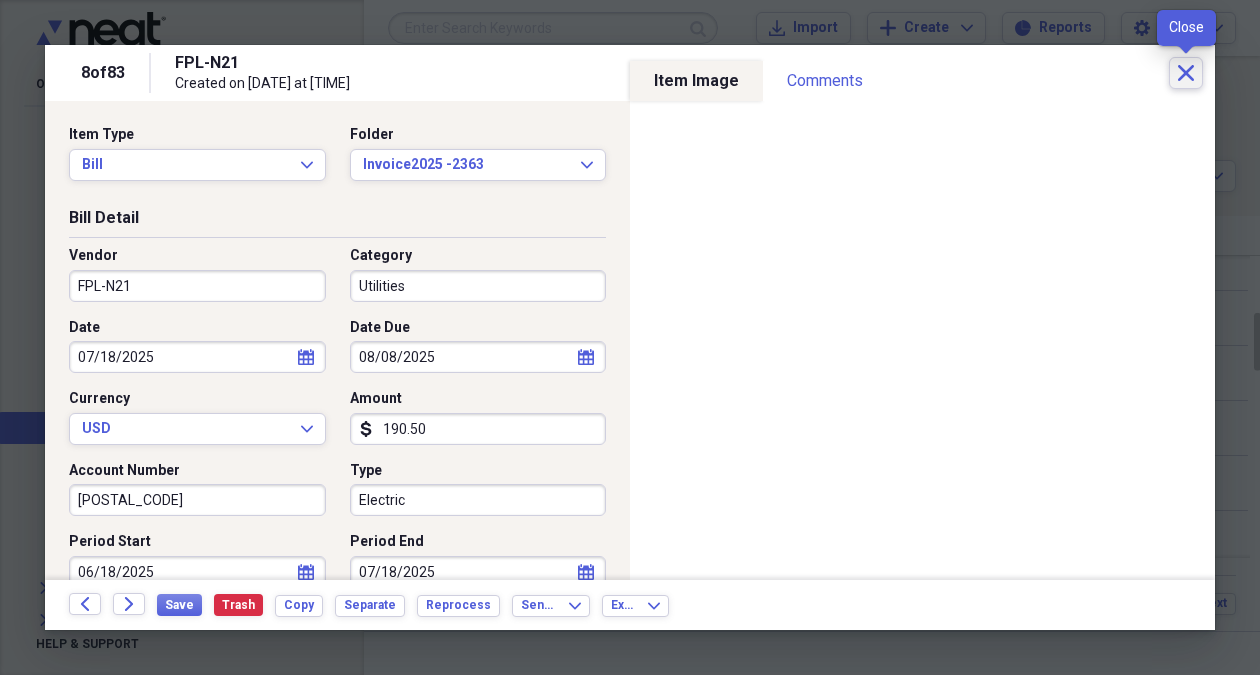 click 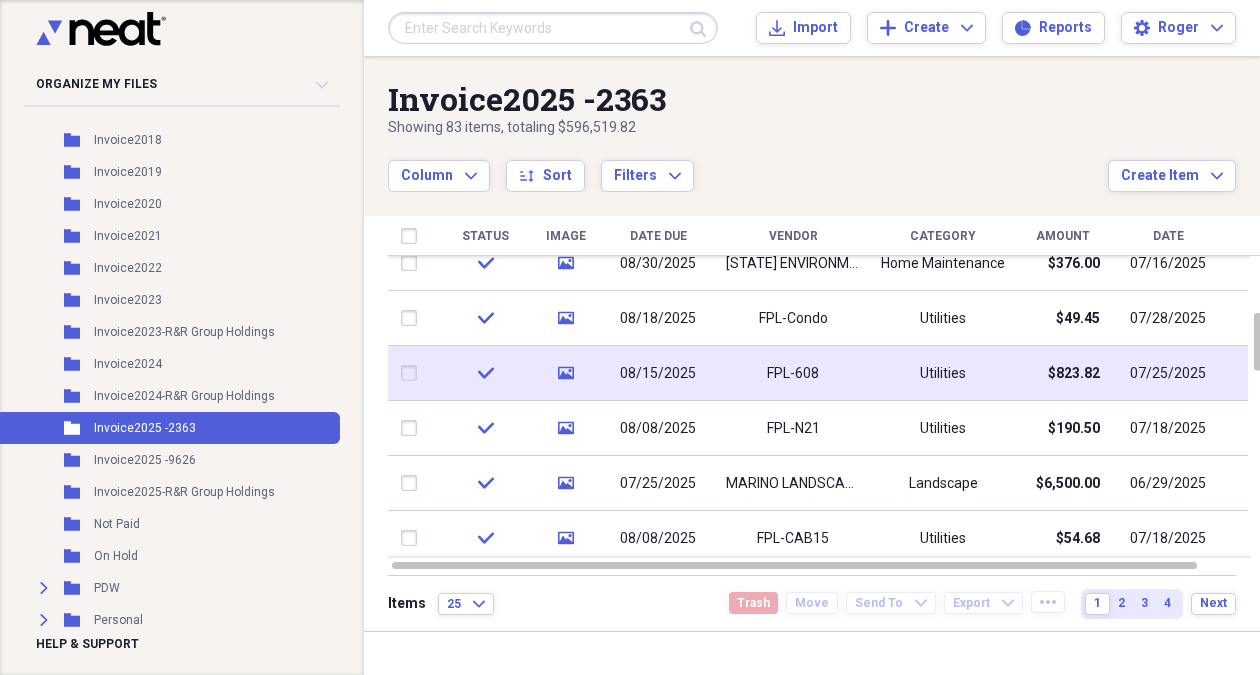 click on "FPL-608" at bounding box center (793, 373) 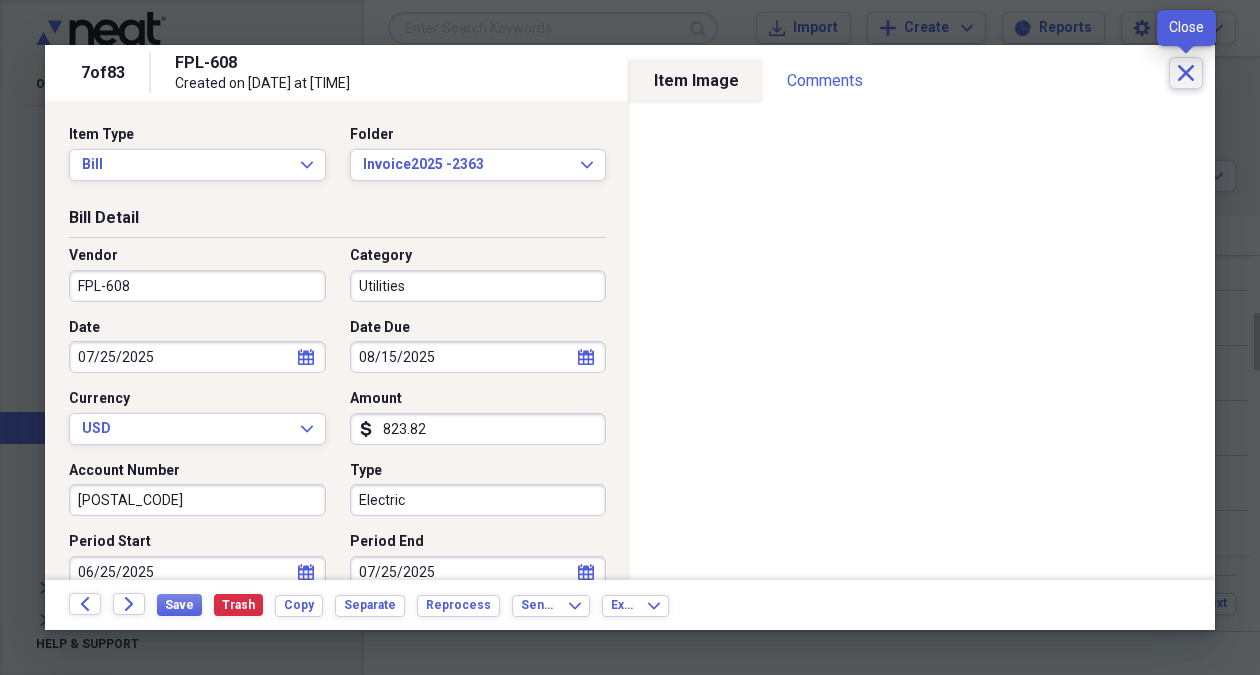click on "Close" at bounding box center [1186, 73] 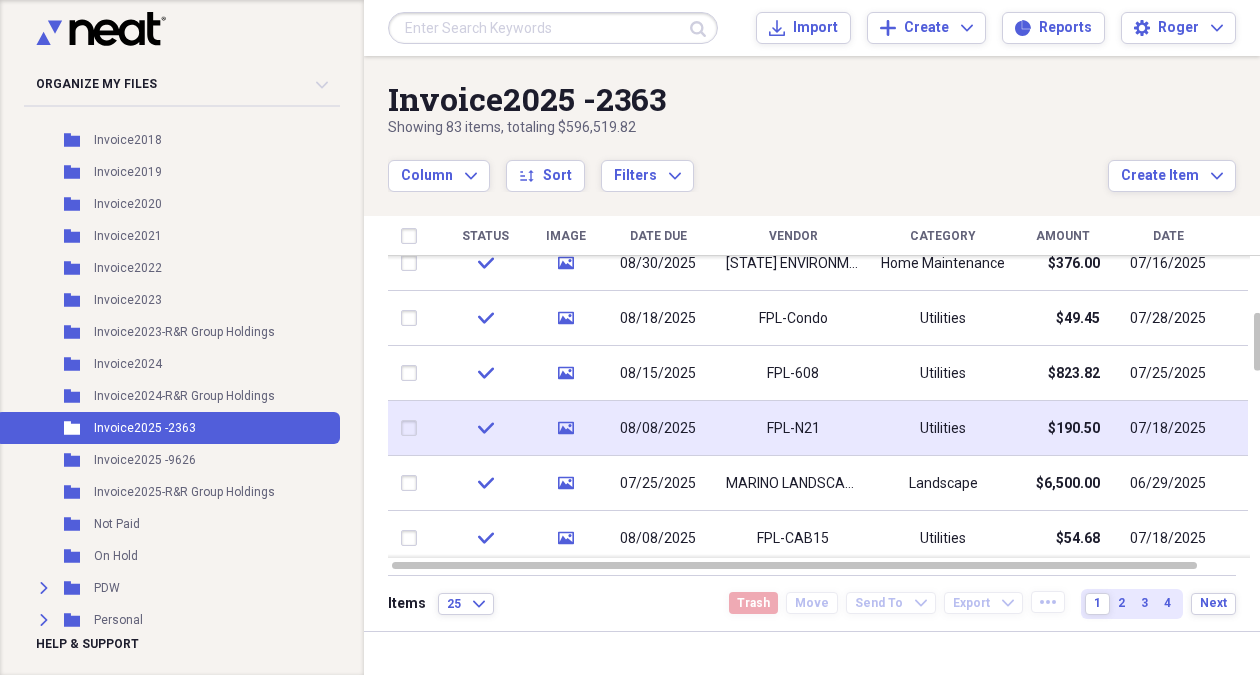 click on "FPL-N21" at bounding box center (793, 429) 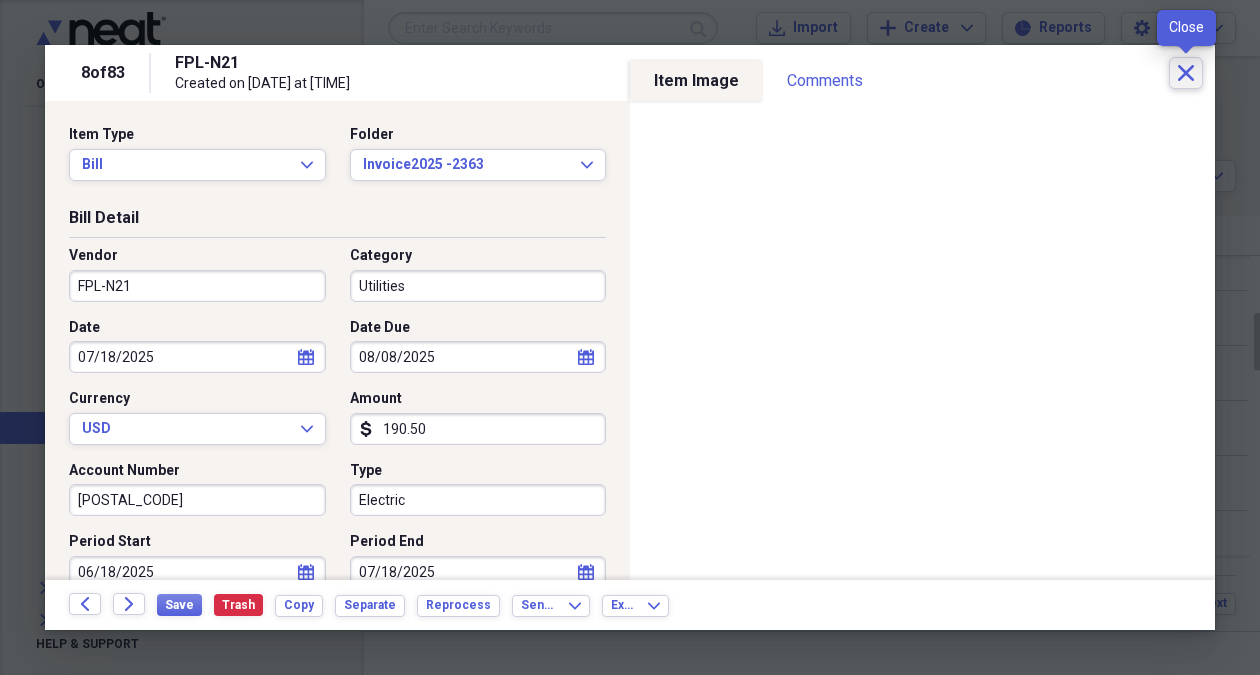 click 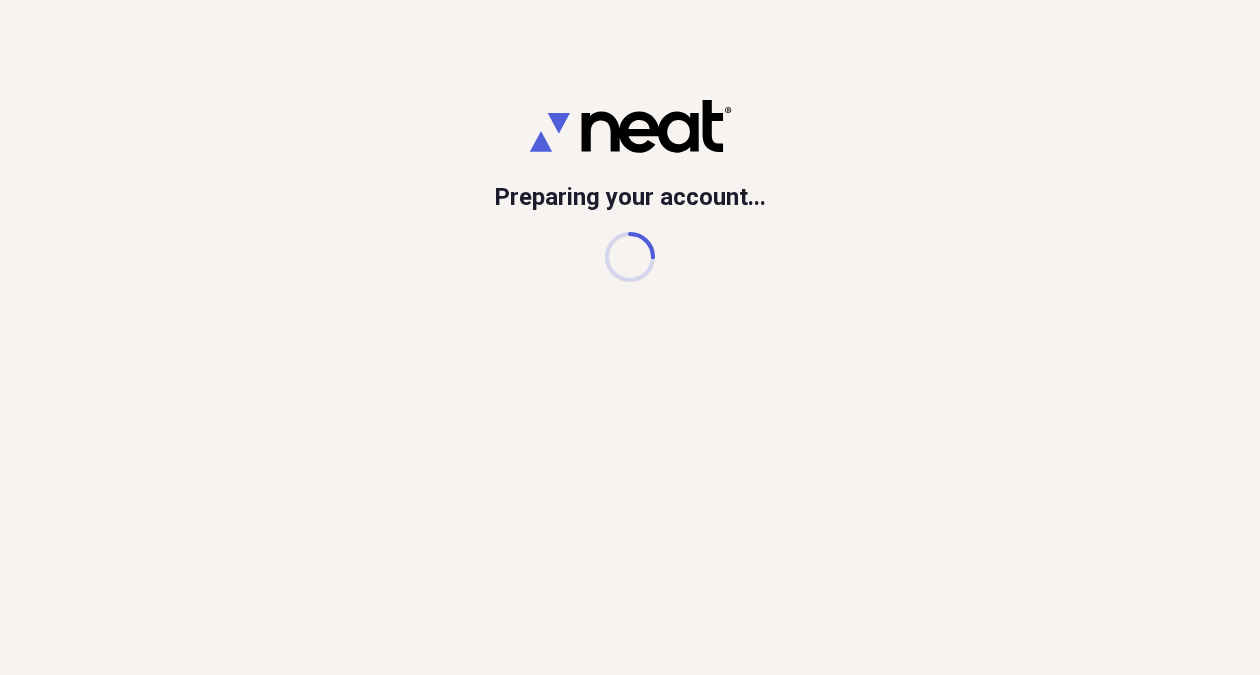 scroll, scrollTop: 0, scrollLeft: 0, axis: both 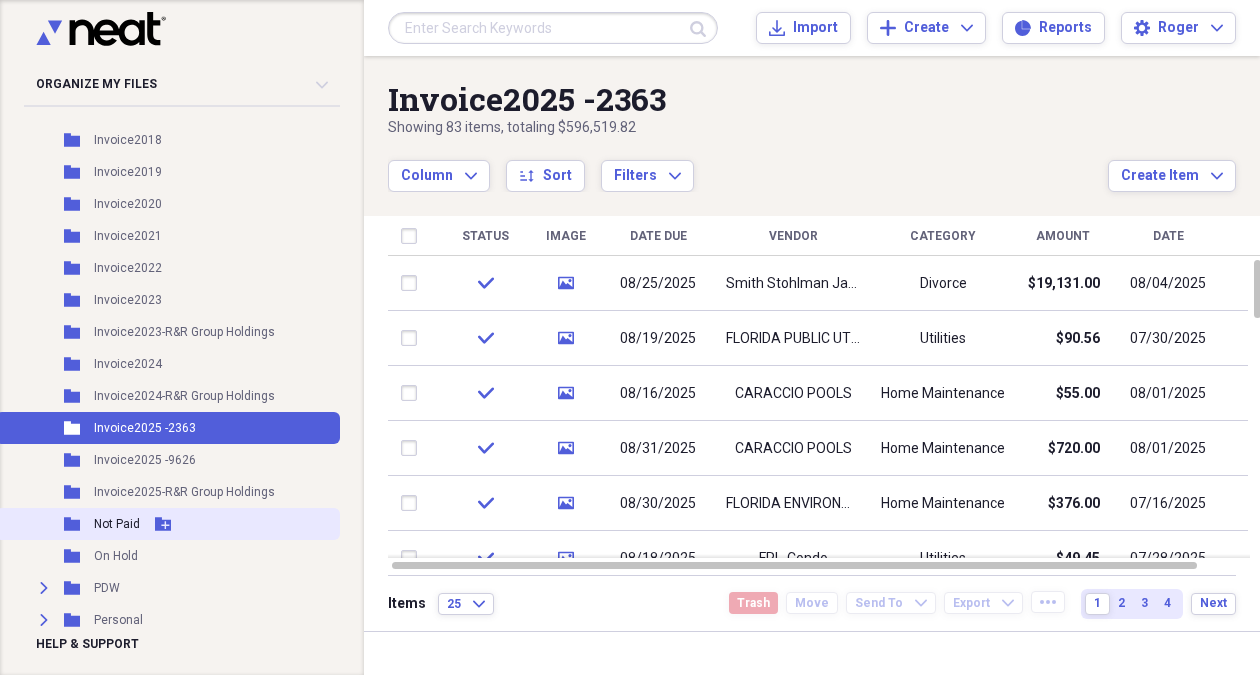 click on "Folder Not Paid Add Folder" at bounding box center [168, 524] 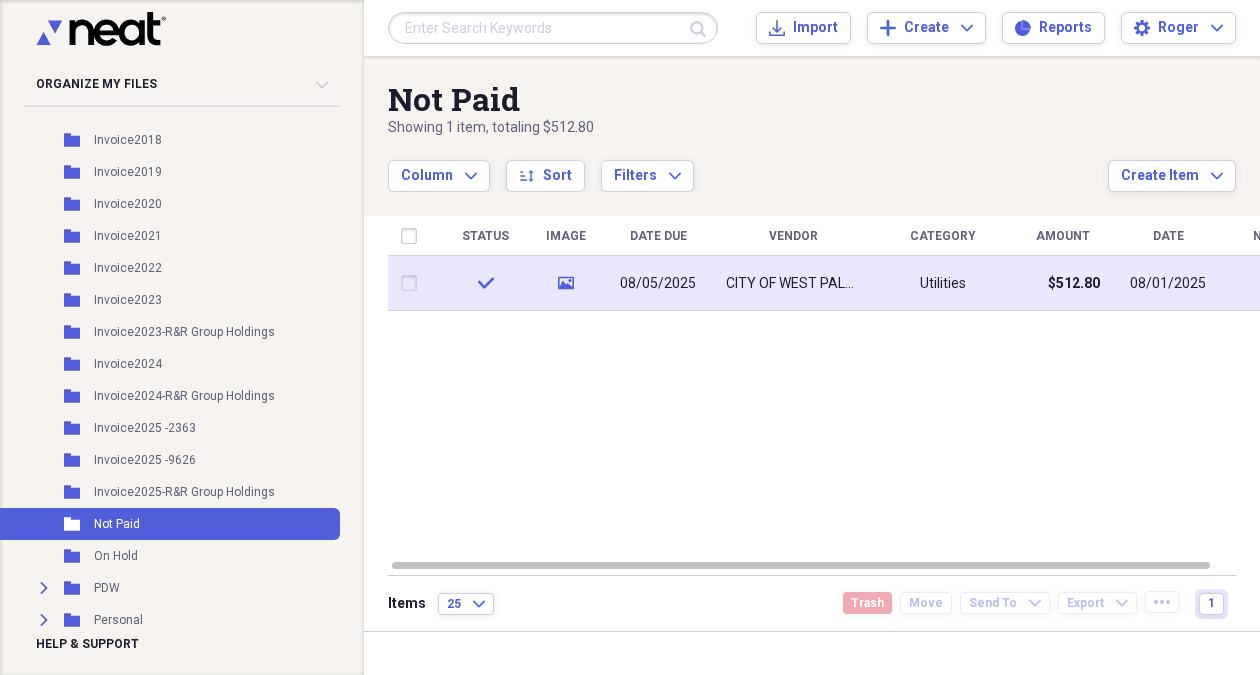 click on "CITY OF WEST PALM BEACH" at bounding box center [793, 284] 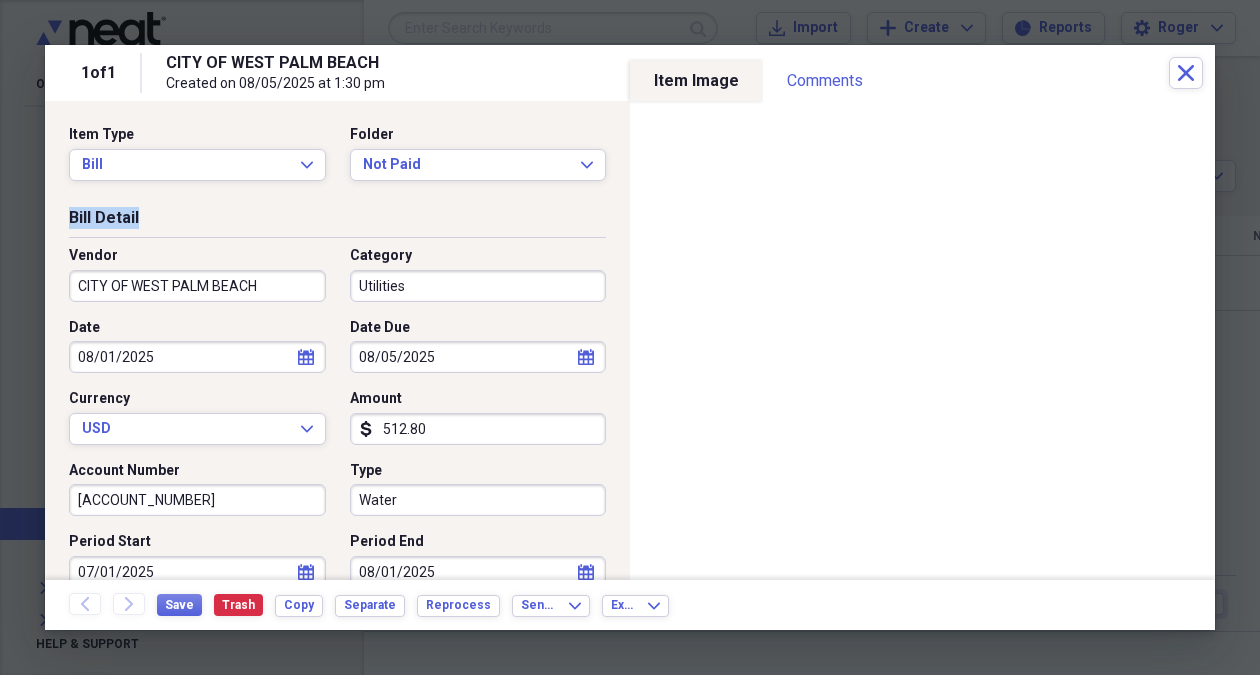 click on "Bill Detail" at bounding box center [337, 222] 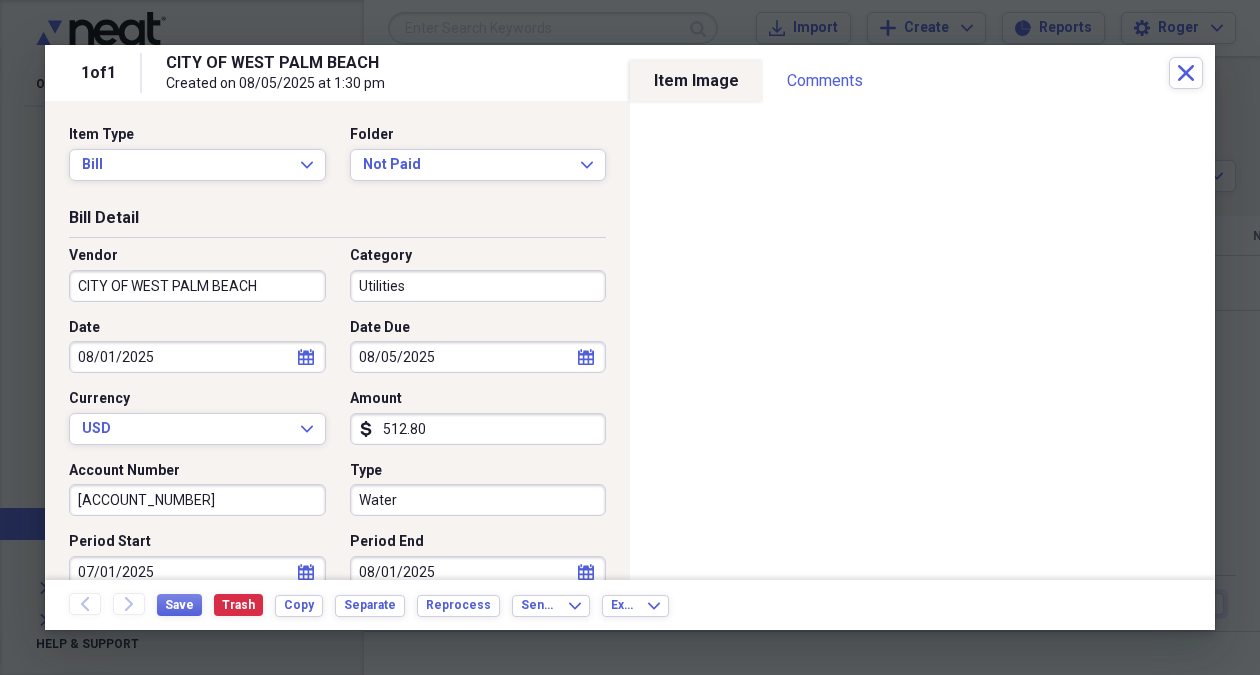 click 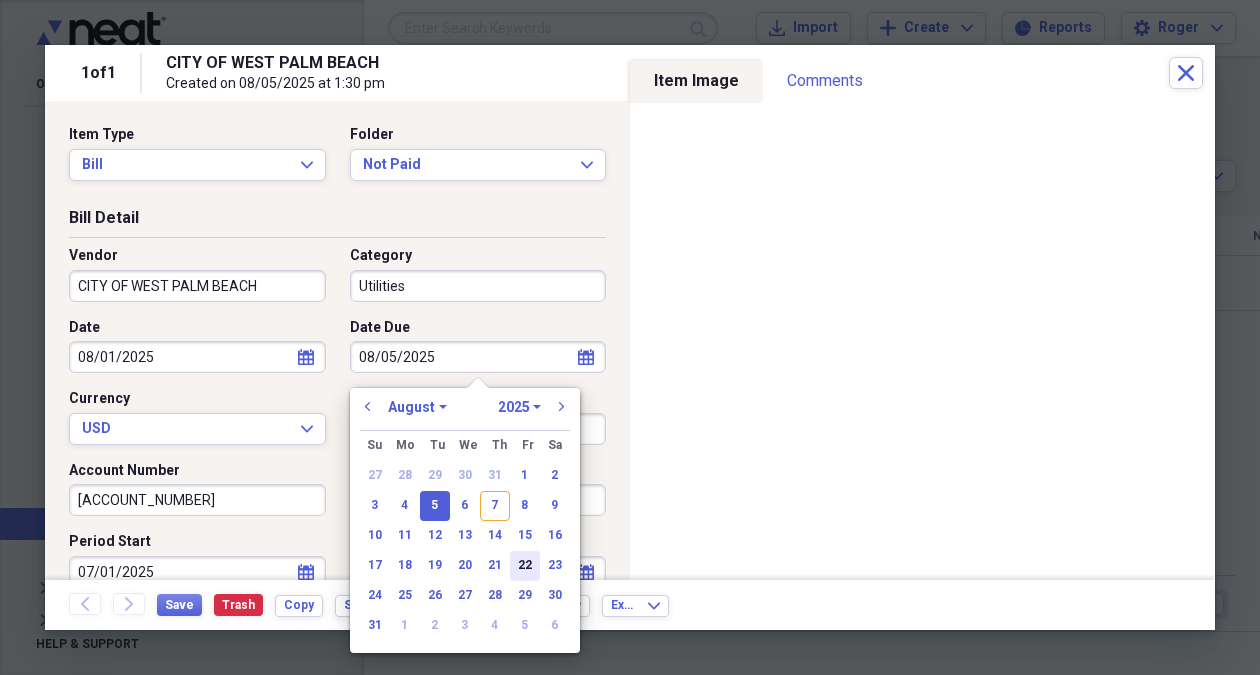 click on "22" at bounding box center (525, 566) 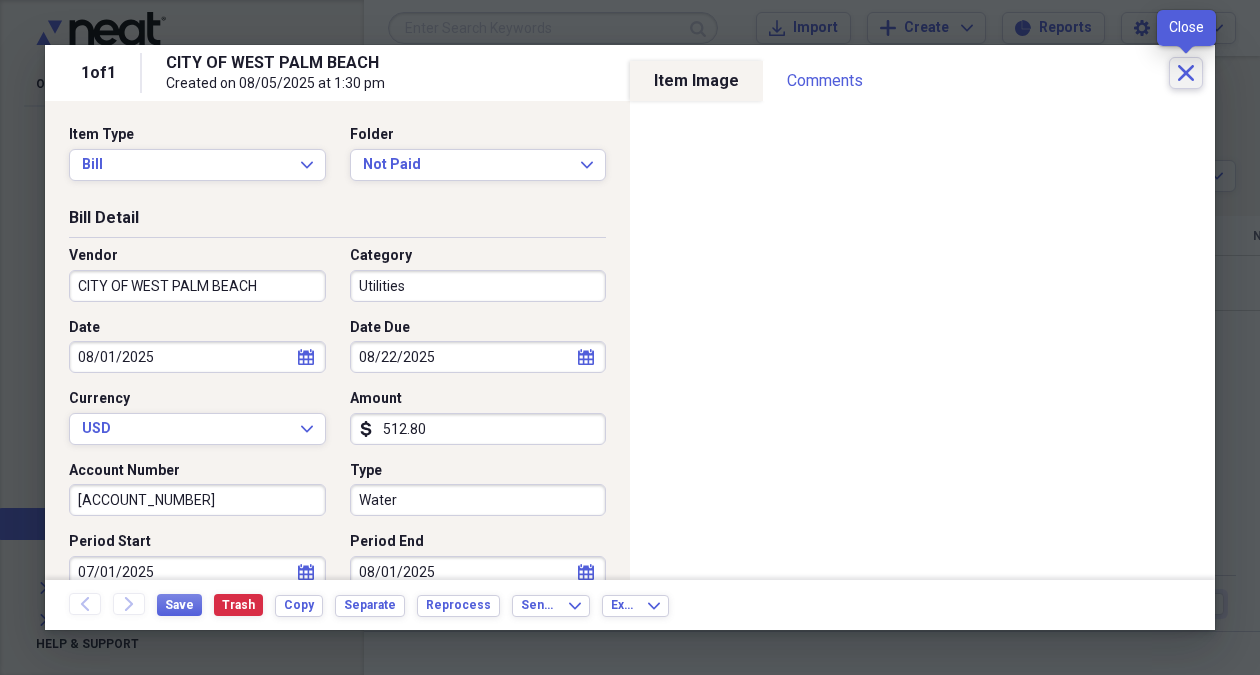 click 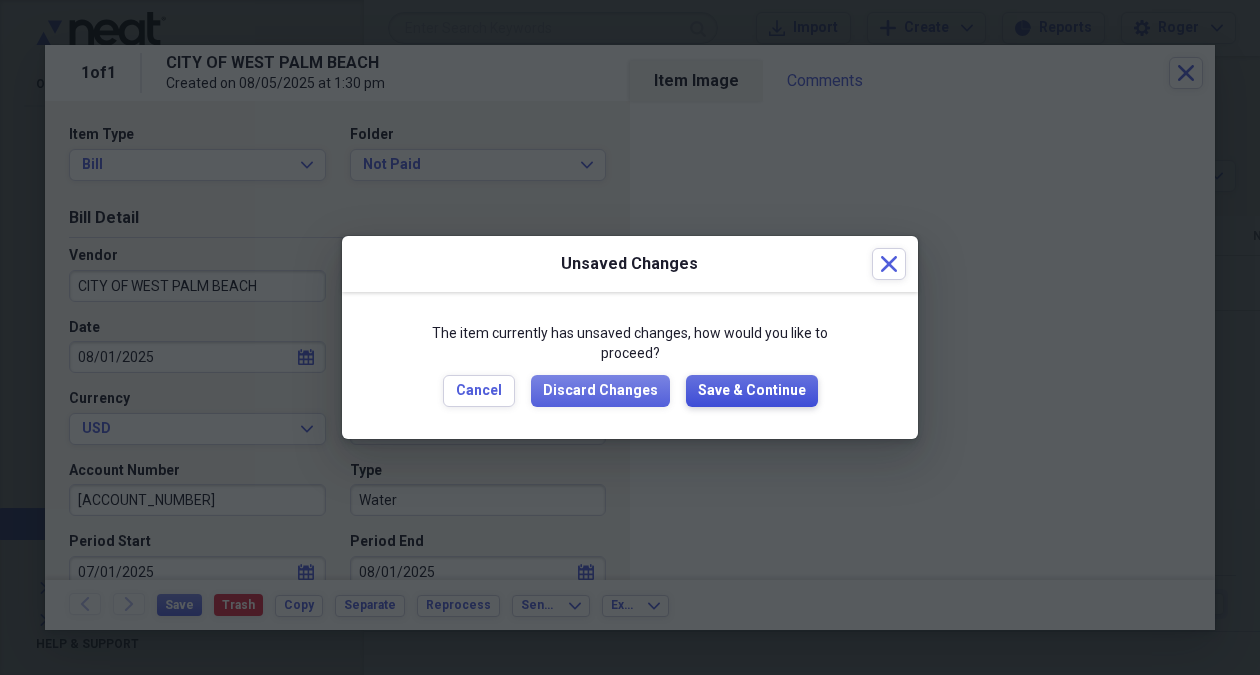 click on "Save & Continue" at bounding box center [752, 391] 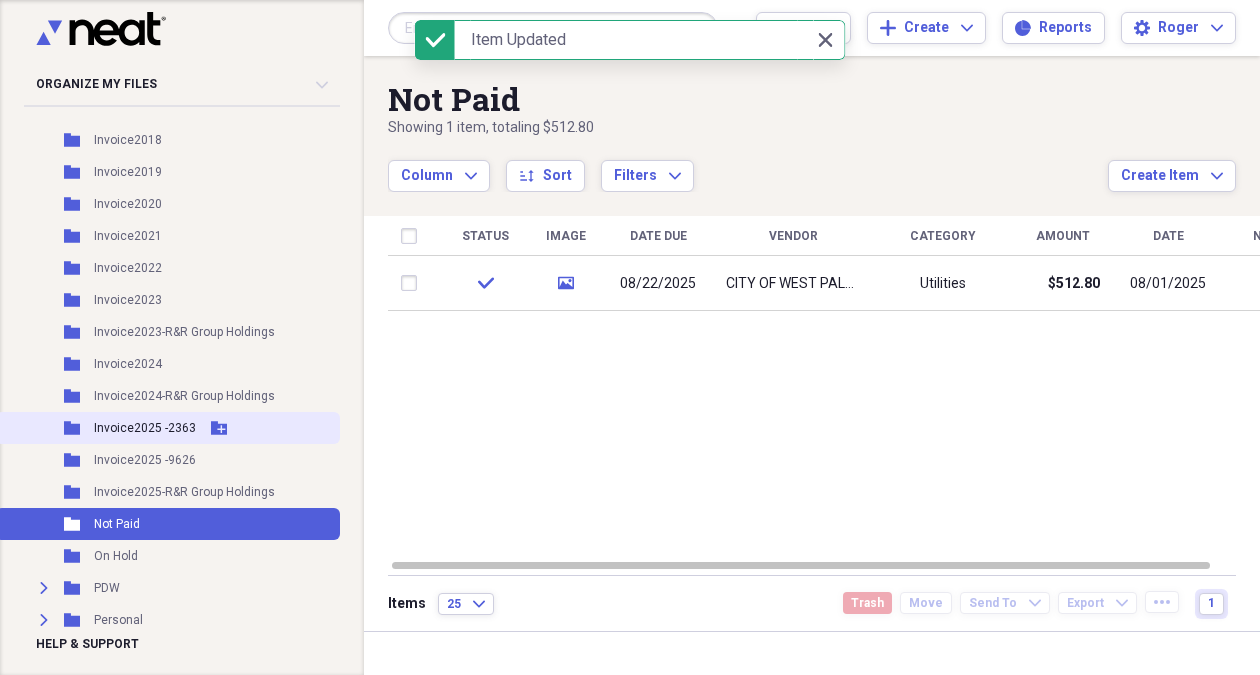click on "Invoice2025 -2363" at bounding box center (145, 428) 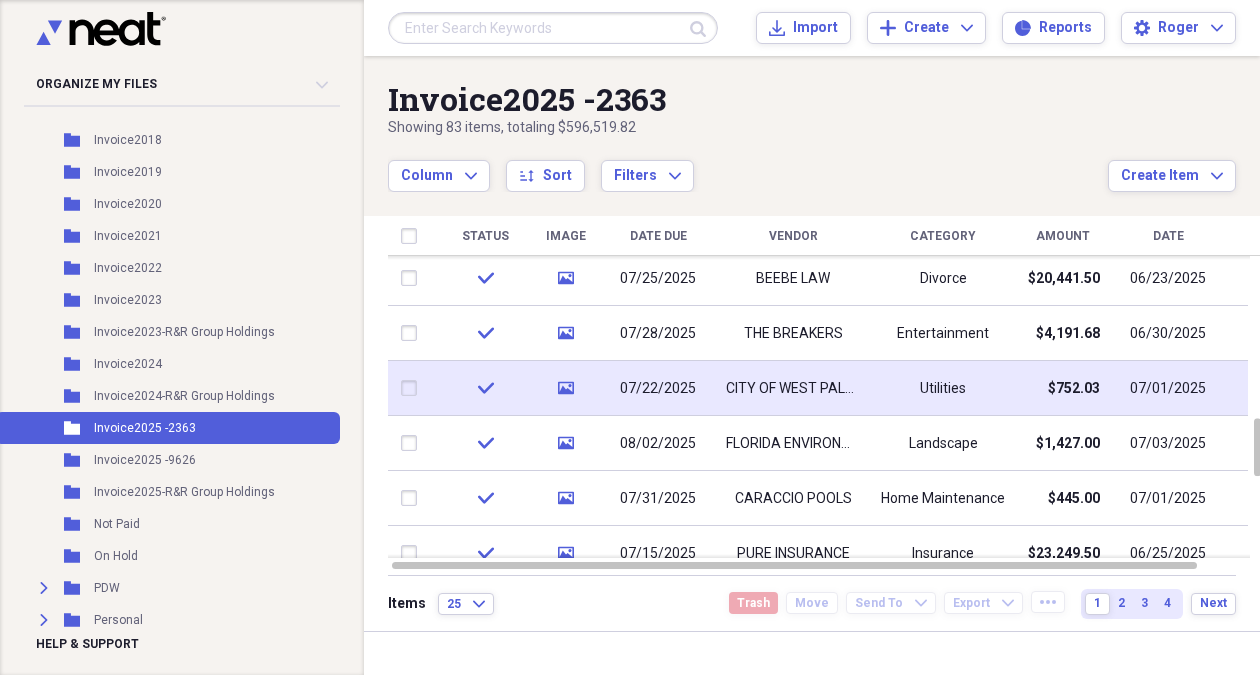 click on "CITY OF WEST PALM BEACH" at bounding box center [793, 389] 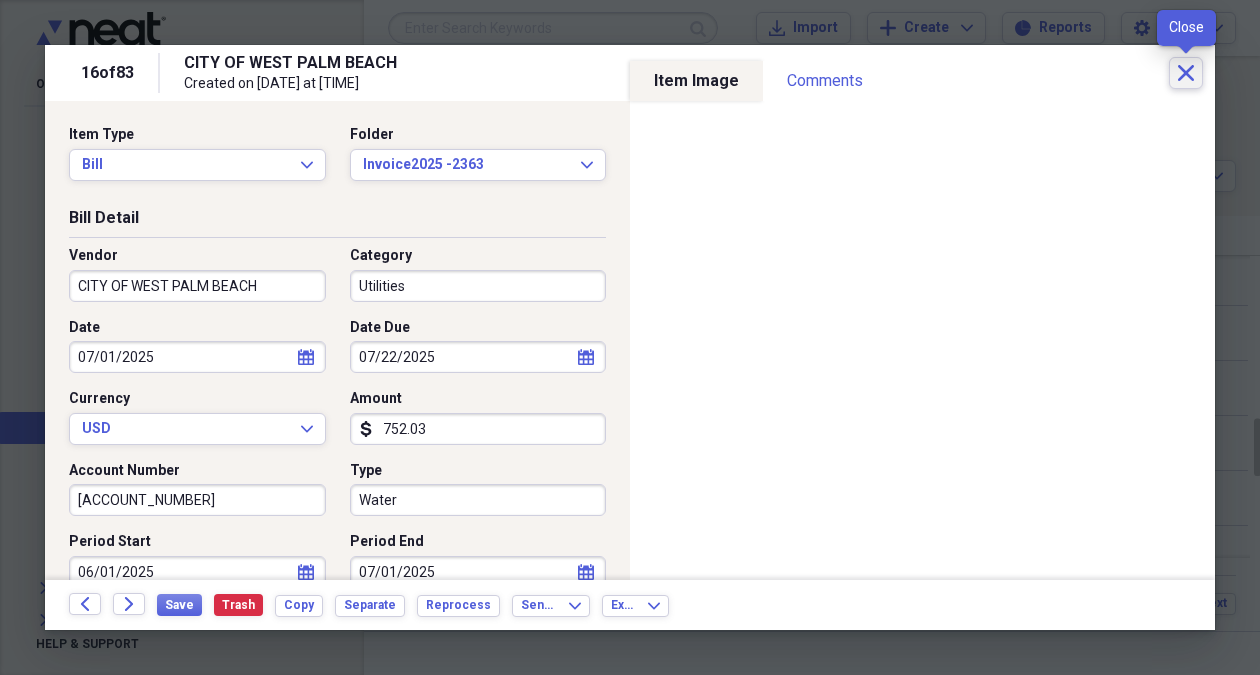click on "Close" at bounding box center (1186, 73) 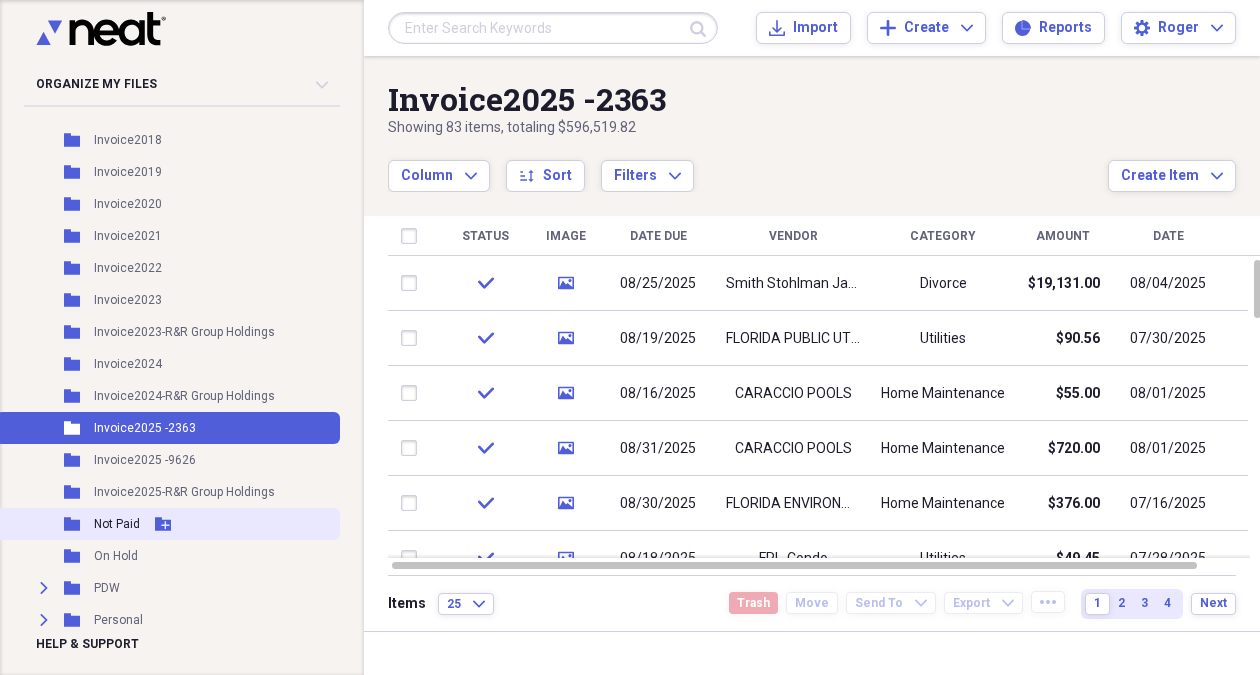 click on "Not Paid" at bounding box center [117, 524] 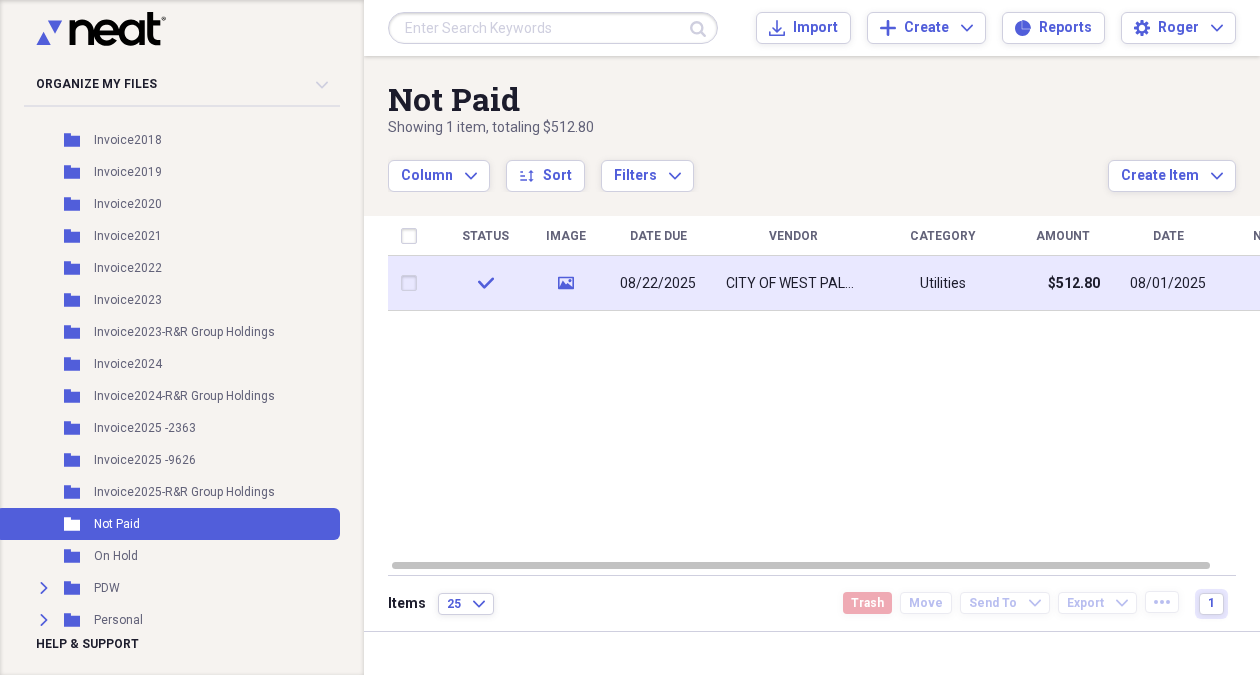 click on "CITY OF WEST PALM BEACH" at bounding box center [793, 284] 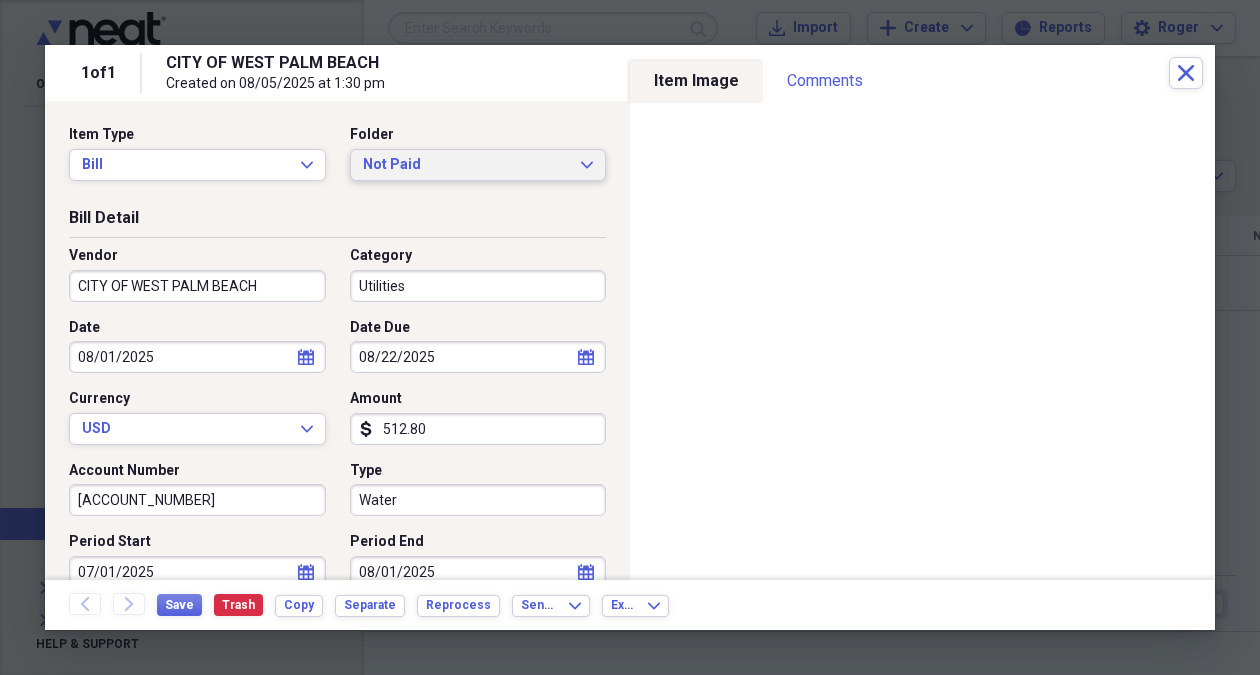 click on "Not Paid Expand" at bounding box center [478, 165] 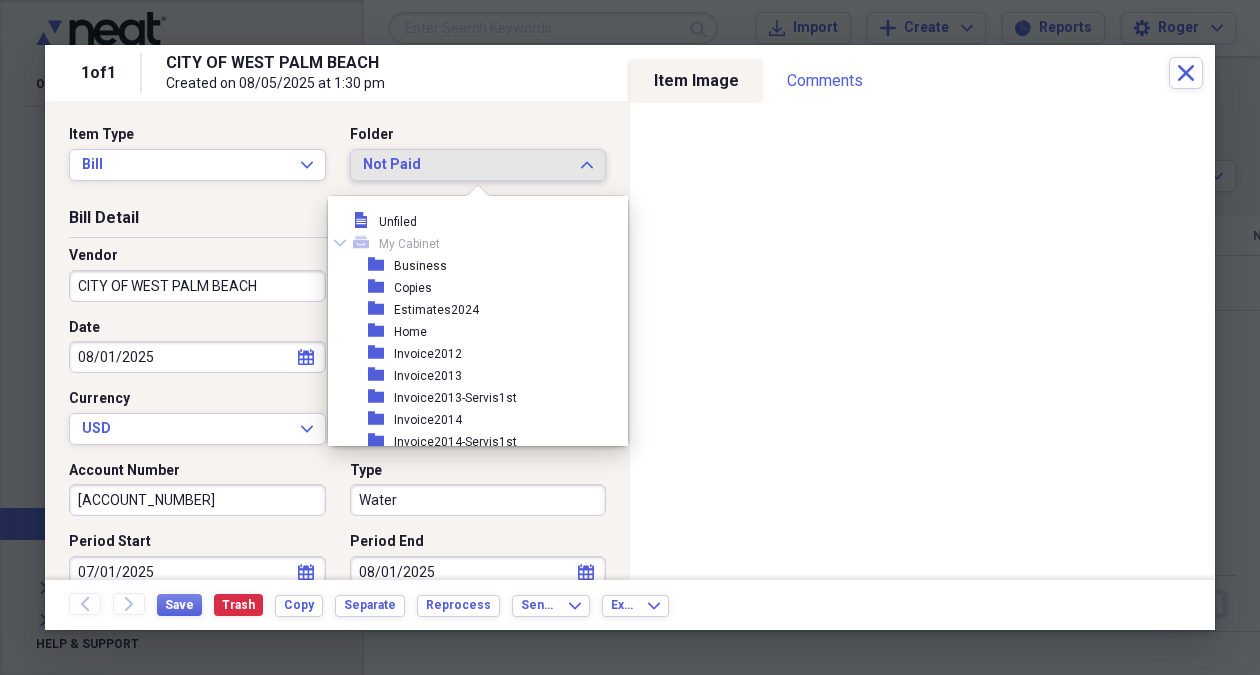 scroll, scrollTop: 517, scrollLeft: 0, axis: vertical 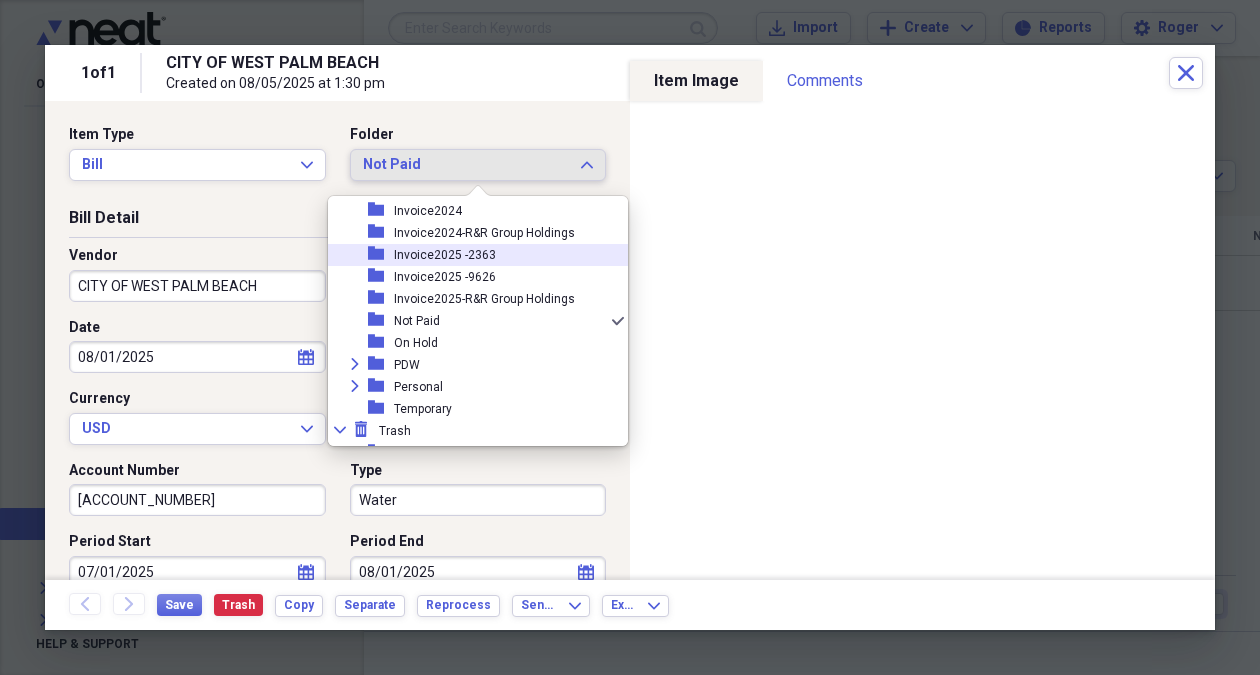 click on "Invoice2025 -2363" at bounding box center (445, 255) 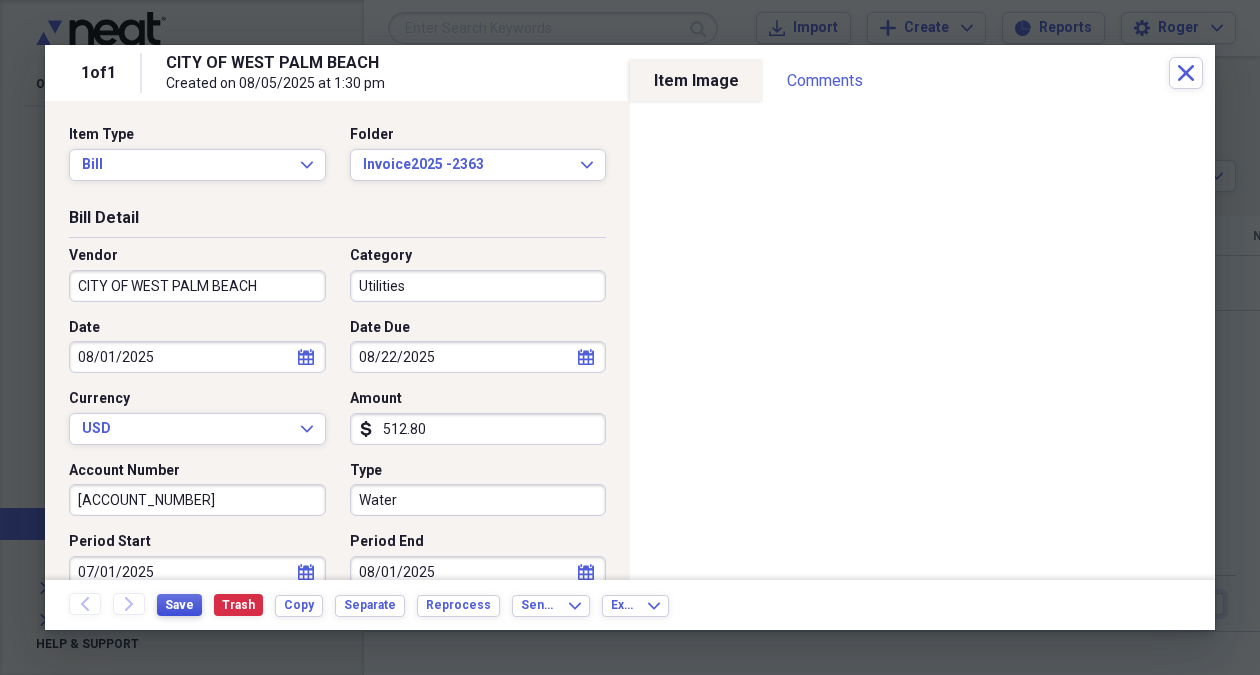 click on "Save" at bounding box center (179, 605) 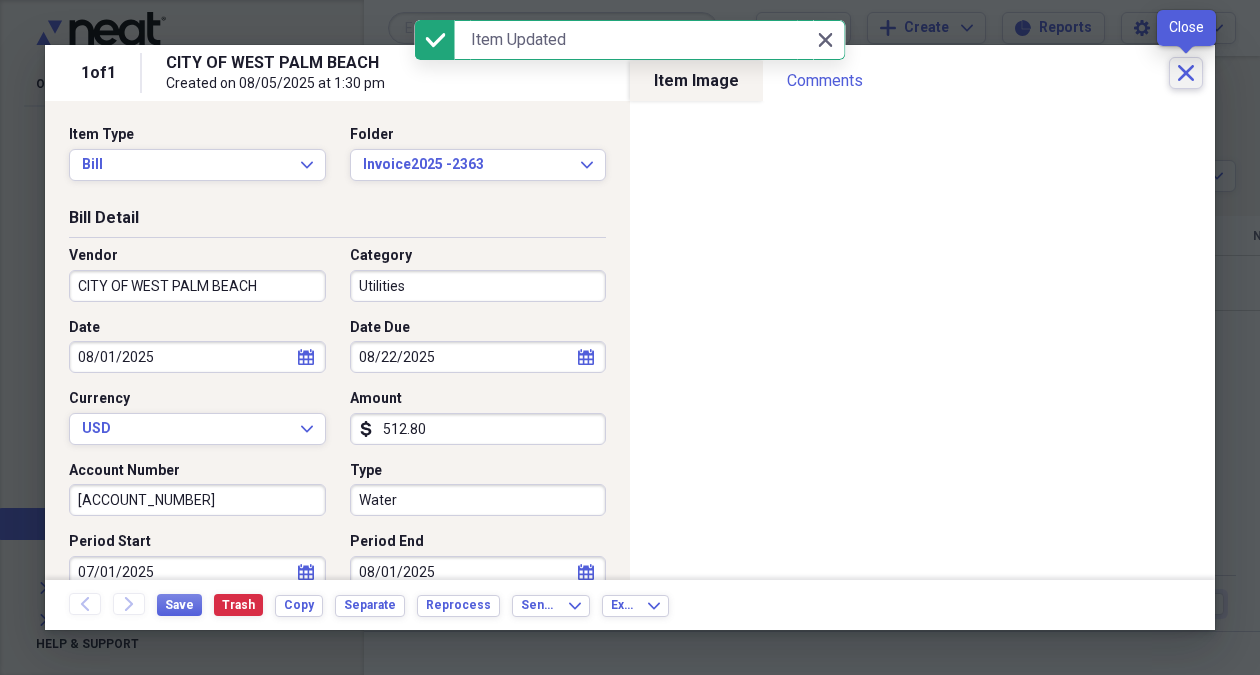 click on "Close" 